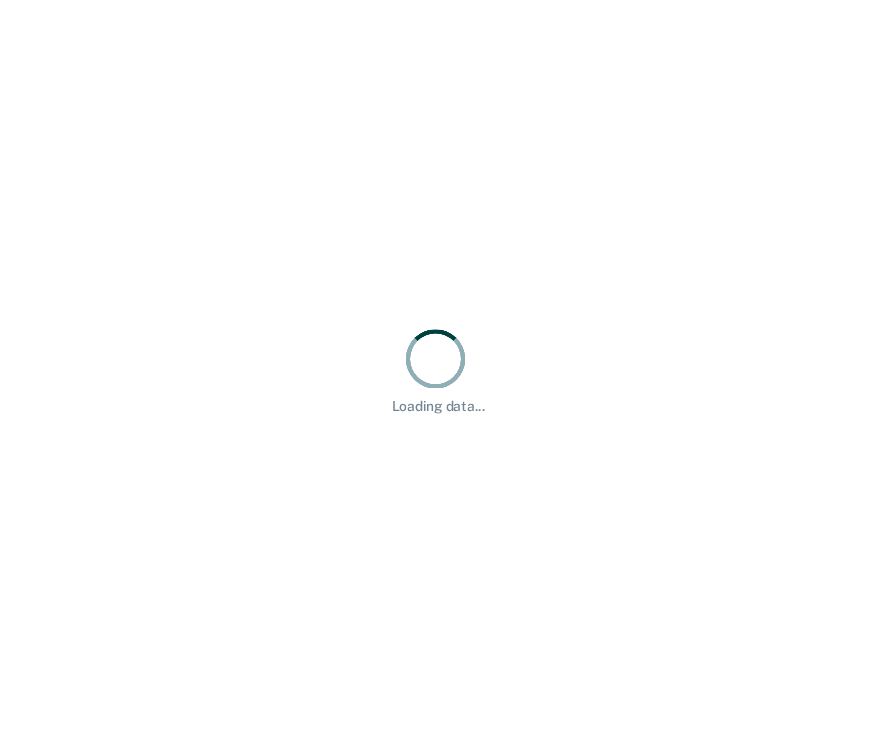 scroll, scrollTop: 0, scrollLeft: 0, axis: both 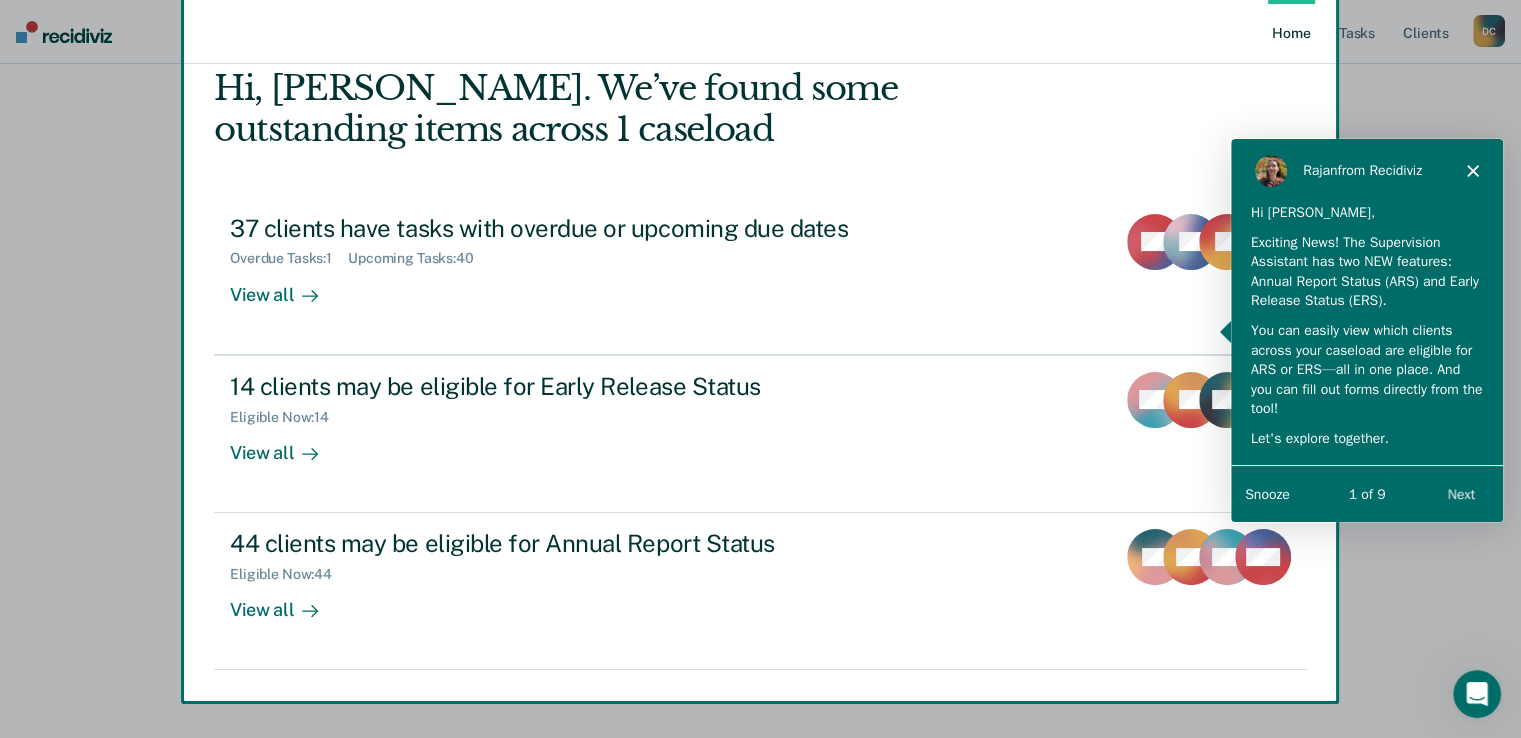 click at bounding box center (760, 369) 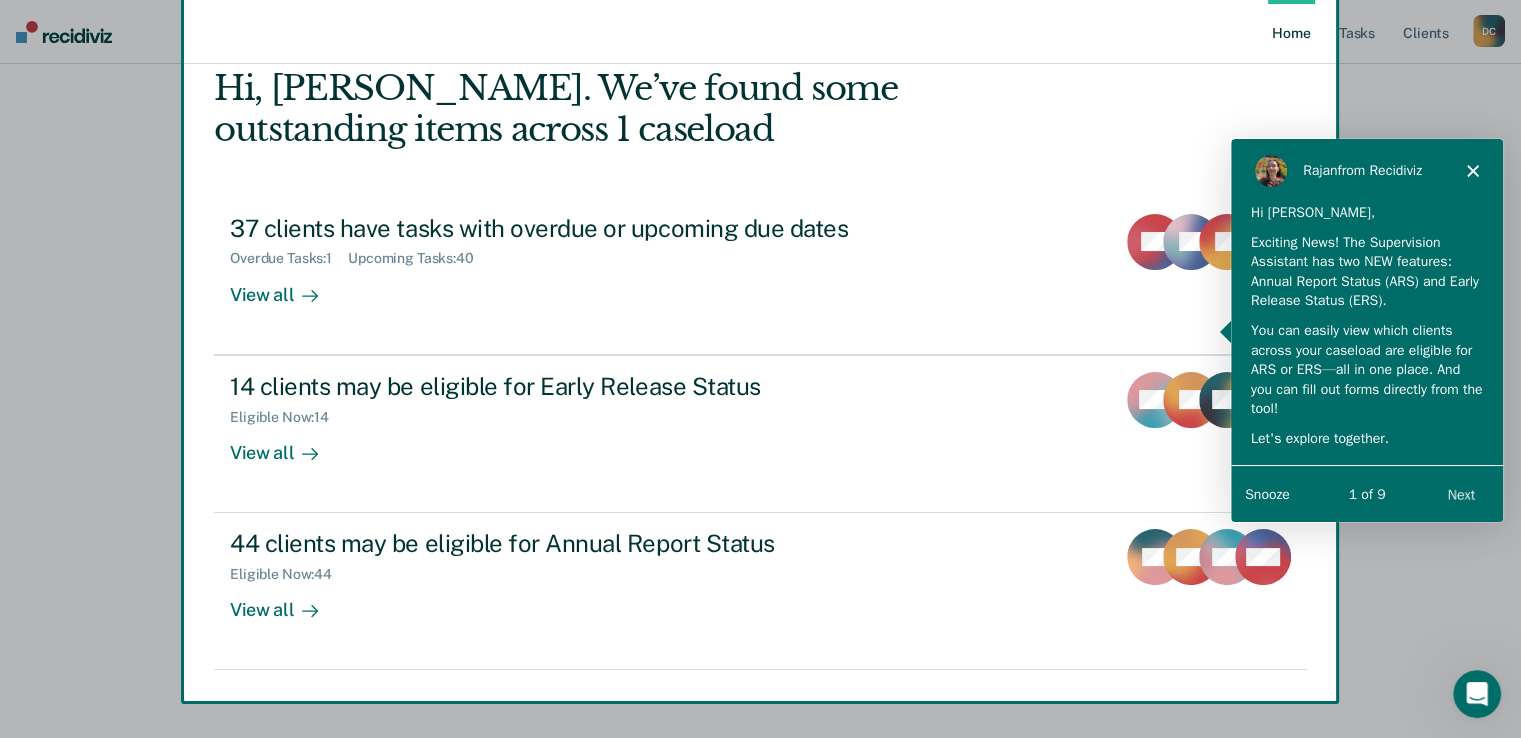 scroll, scrollTop: 64, scrollLeft: 0, axis: vertical 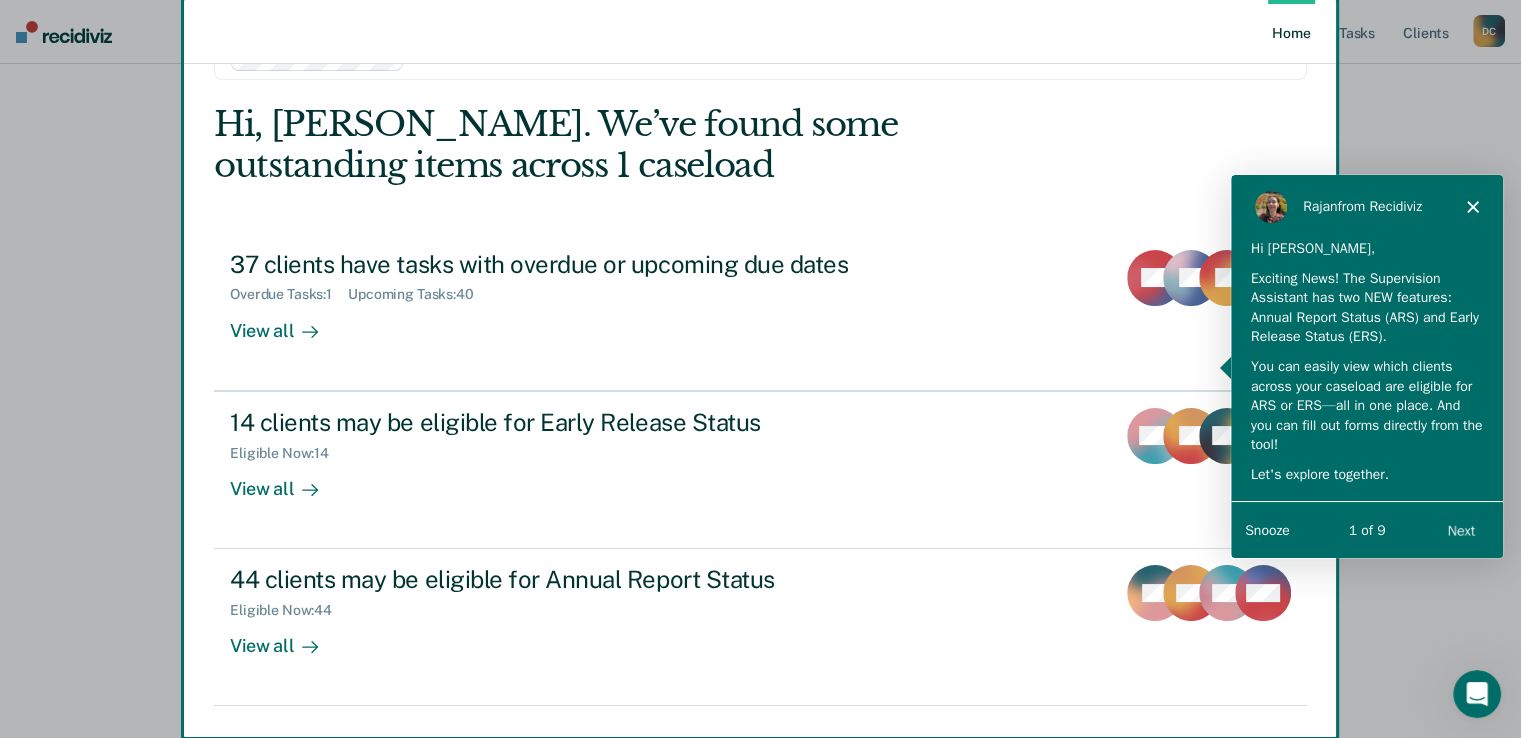 click on "Next" at bounding box center [1460, 528] 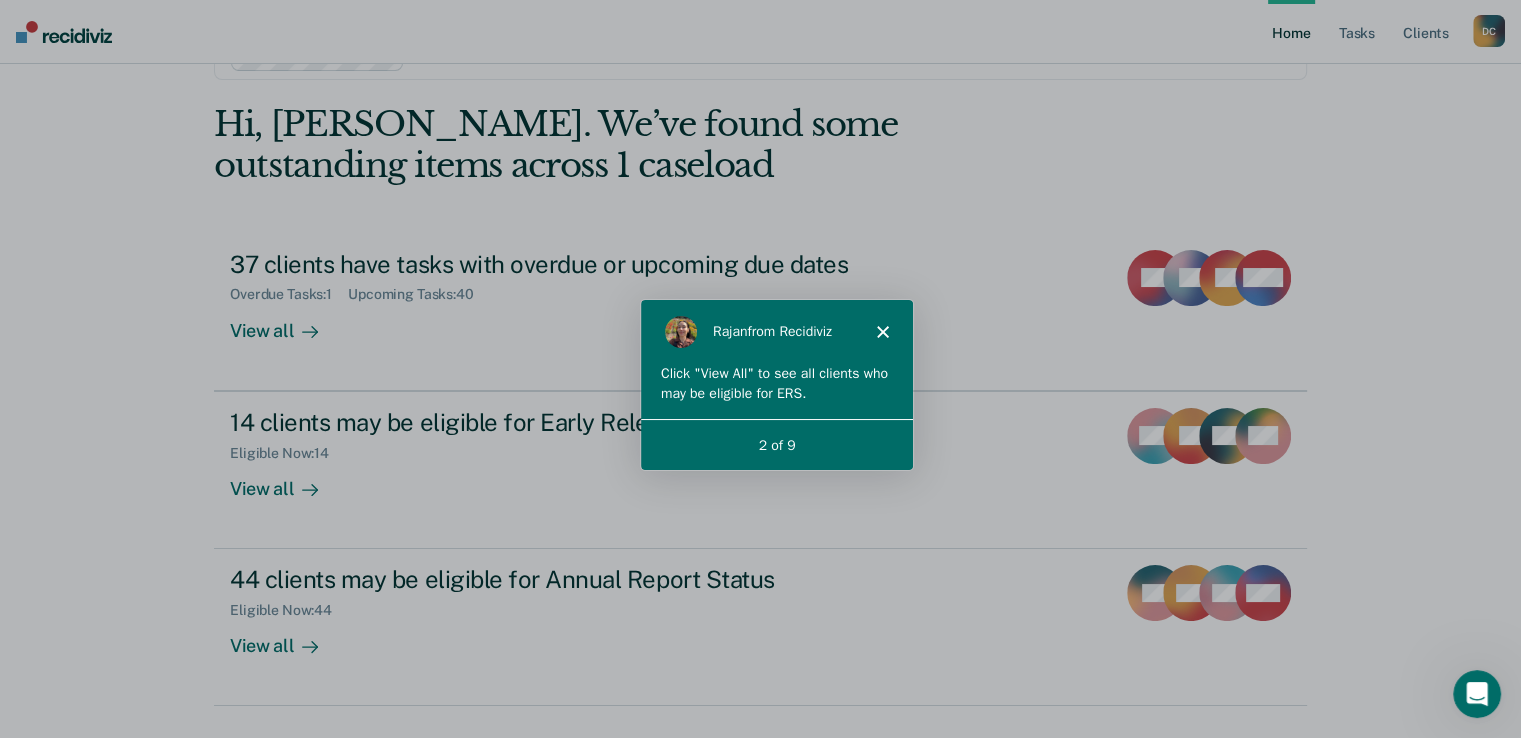 scroll, scrollTop: 0, scrollLeft: 0, axis: both 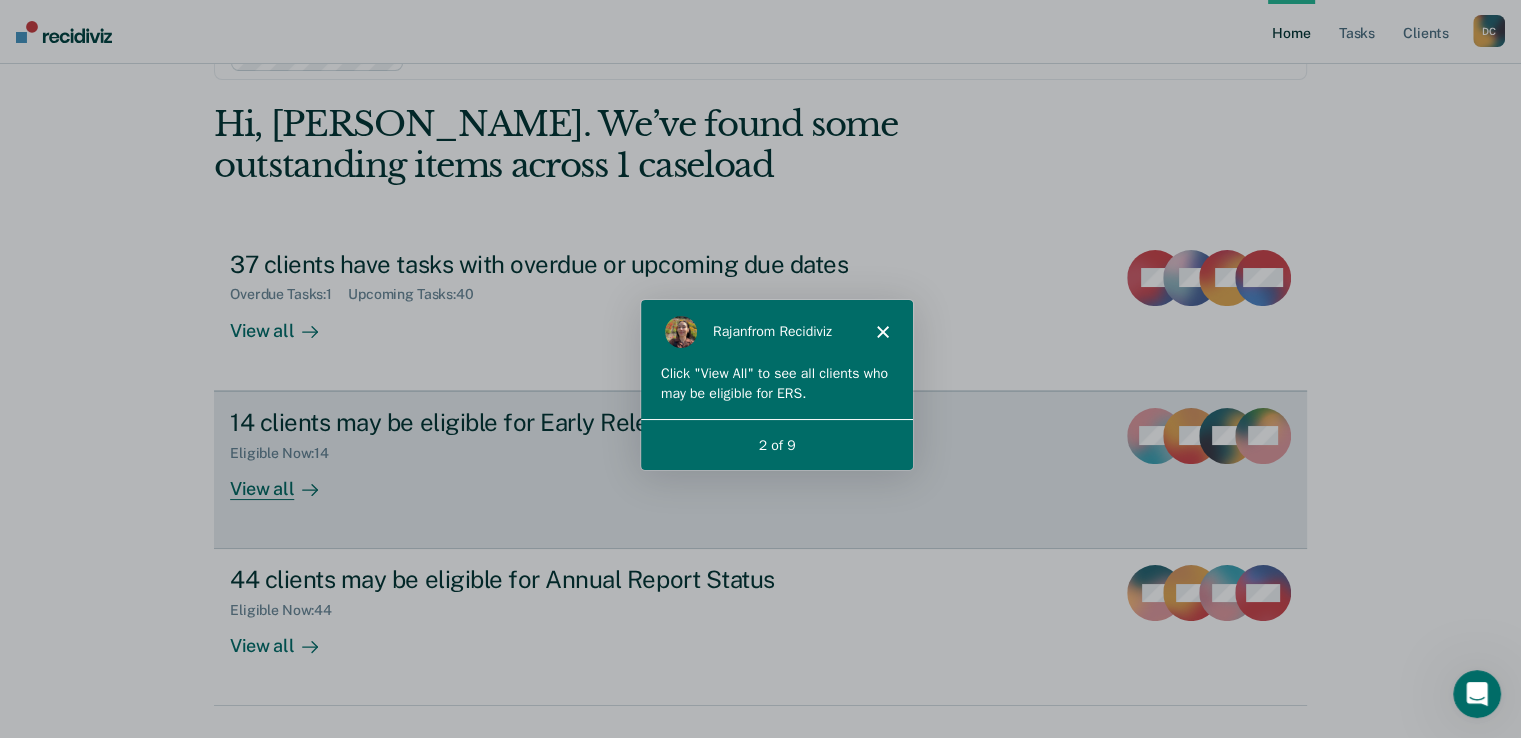 click on "View all" at bounding box center [286, 480] 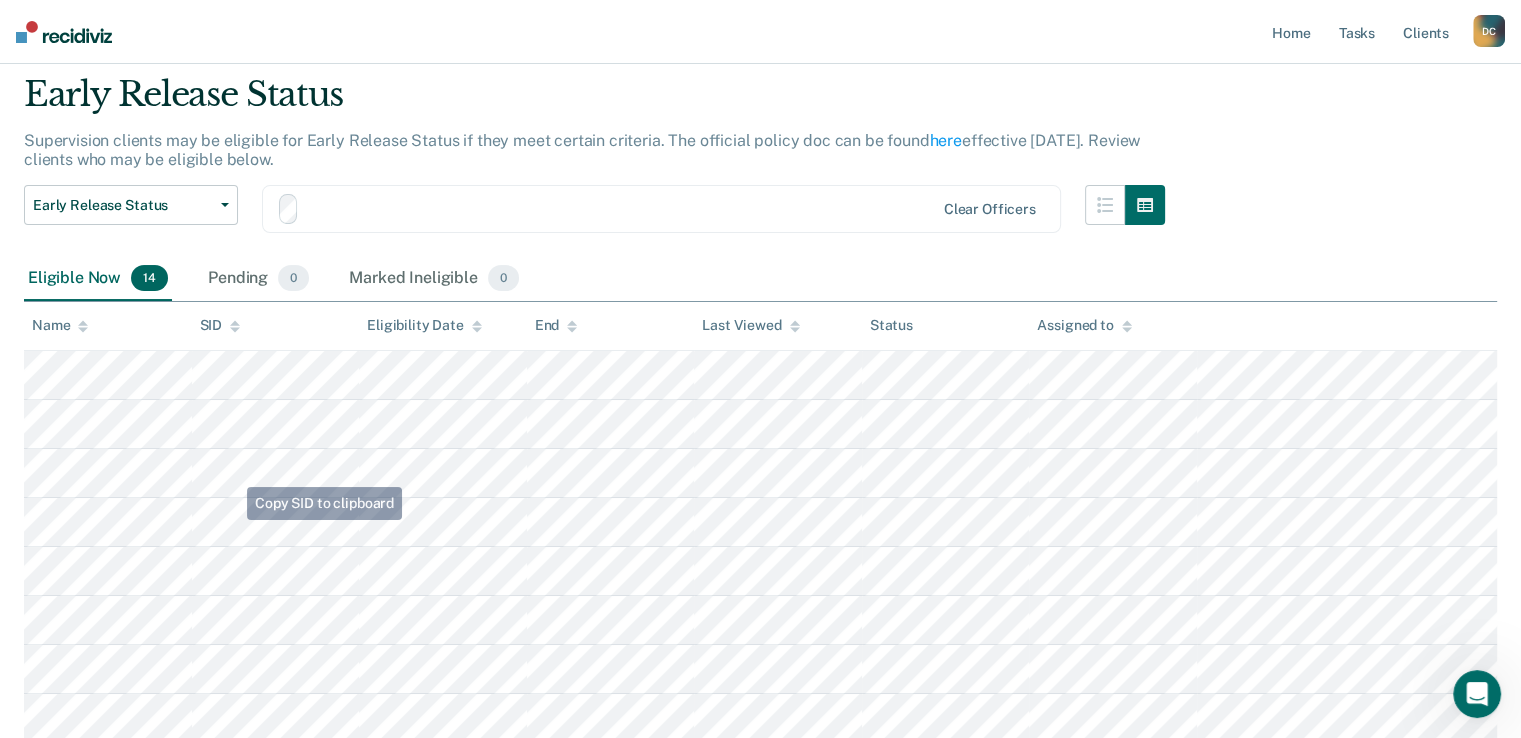 scroll, scrollTop: 0, scrollLeft: 0, axis: both 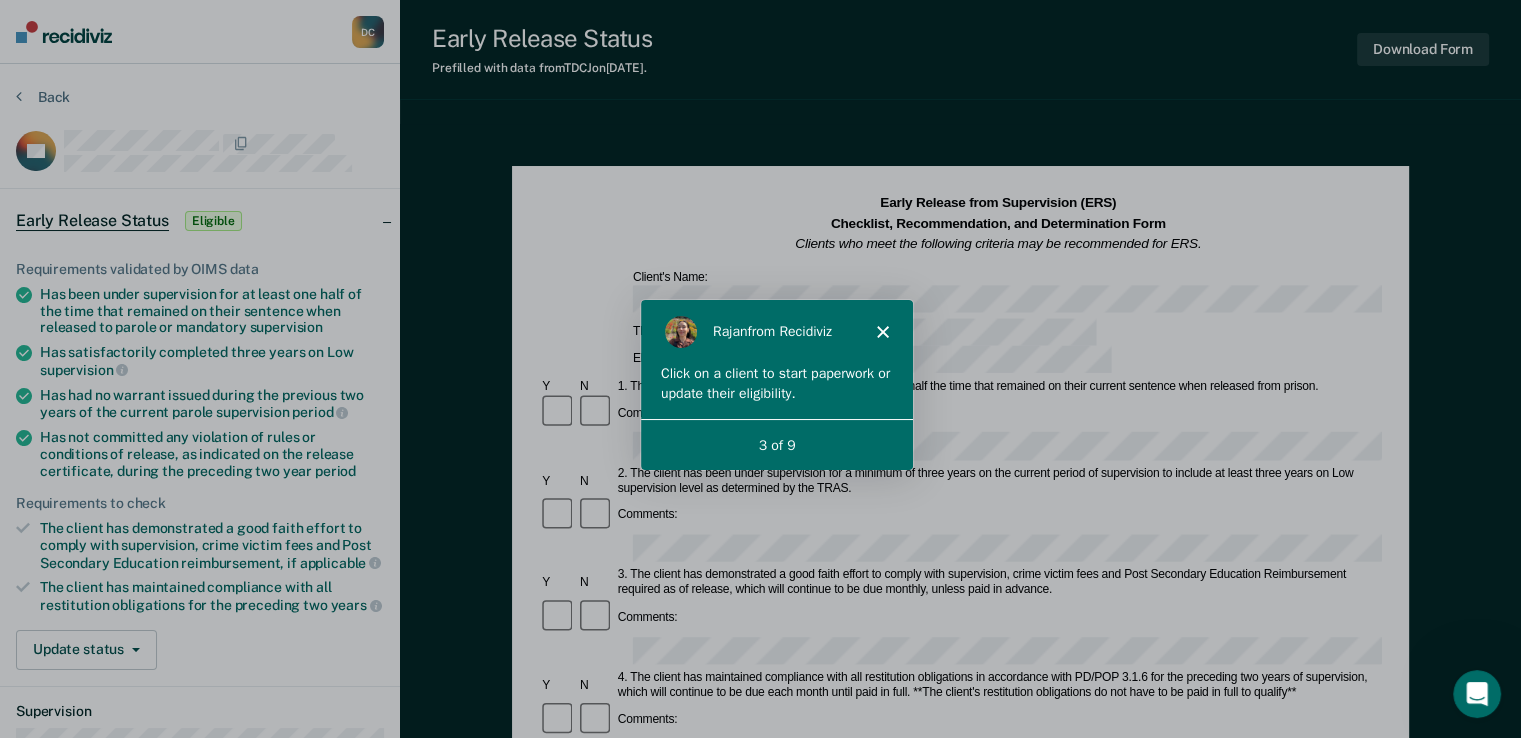 click on "[PERSON_NAME]  from Recidiviz" at bounding box center [775, 331] 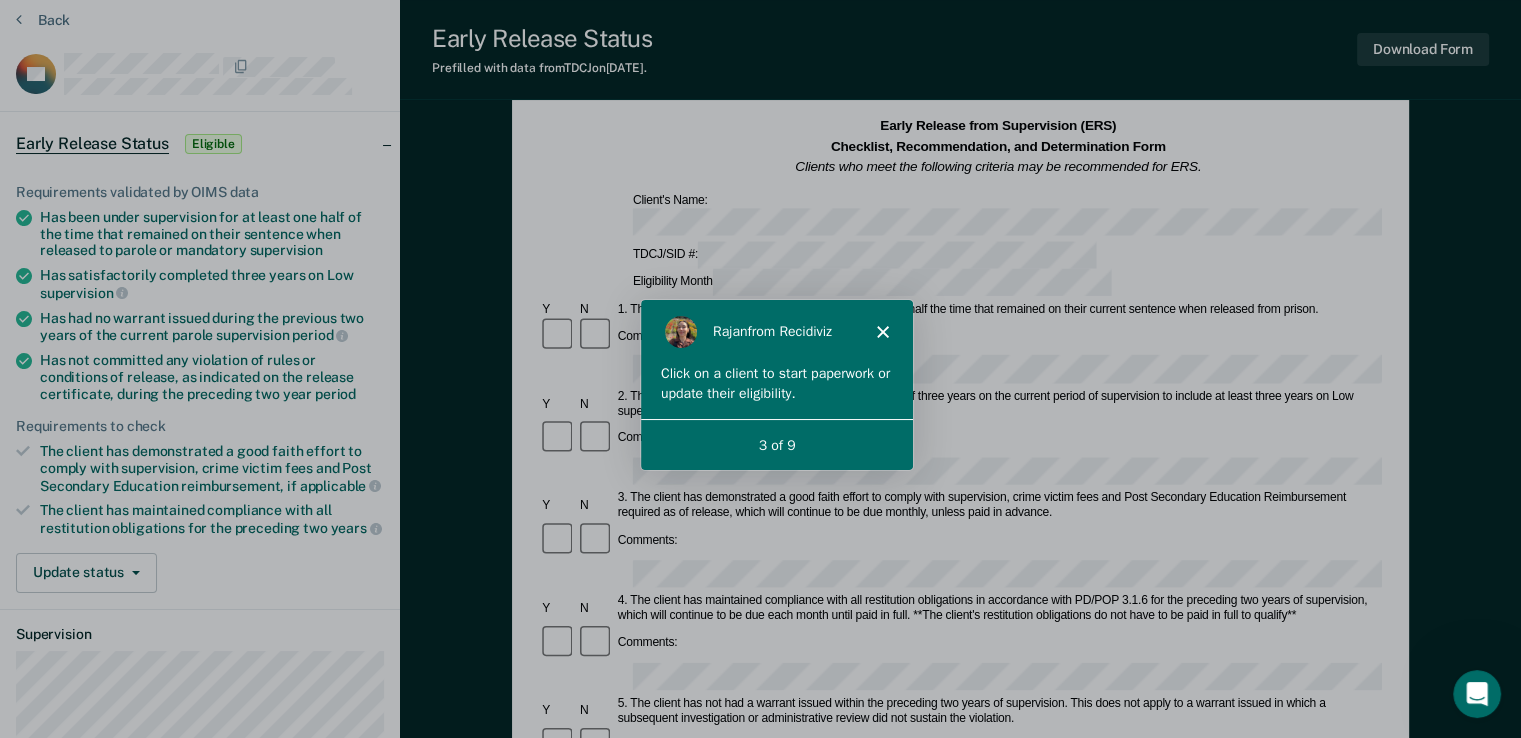 scroll, scrollTop: 0, scrollLeft: 0, axis: both 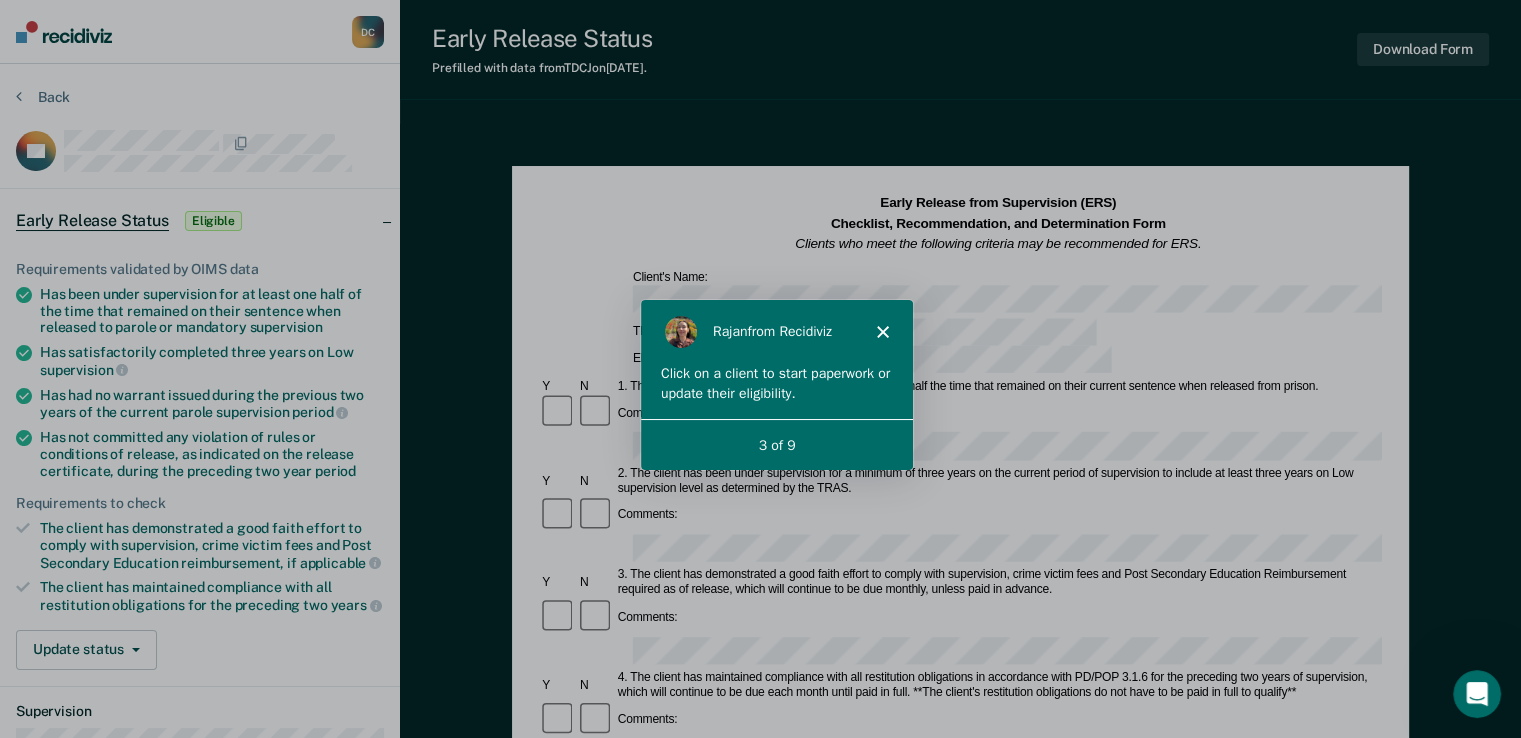 click 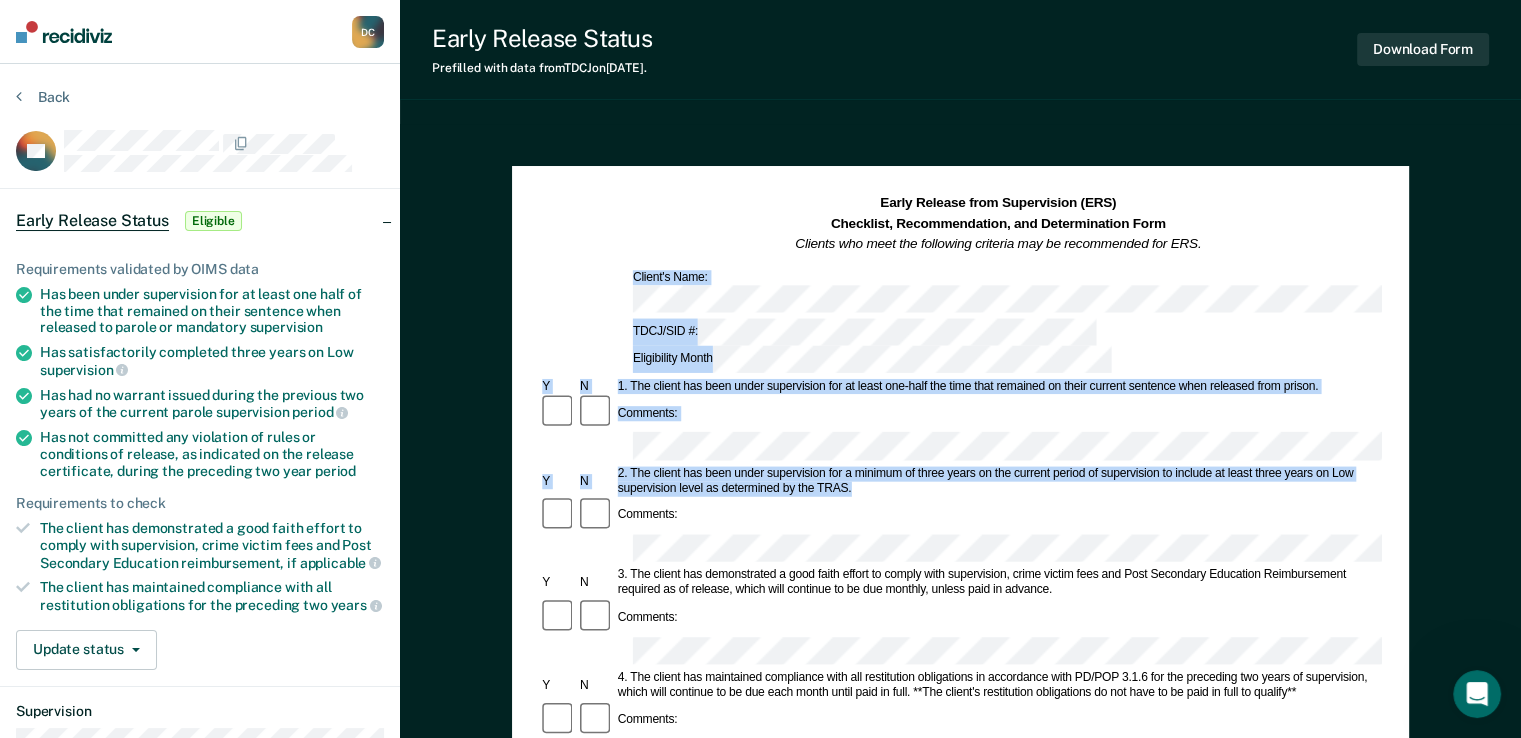 drag, startPoint x: 1516, startPoint y: 213, endPoint x: 1526, endPoint y: 312, distance: 99.50377 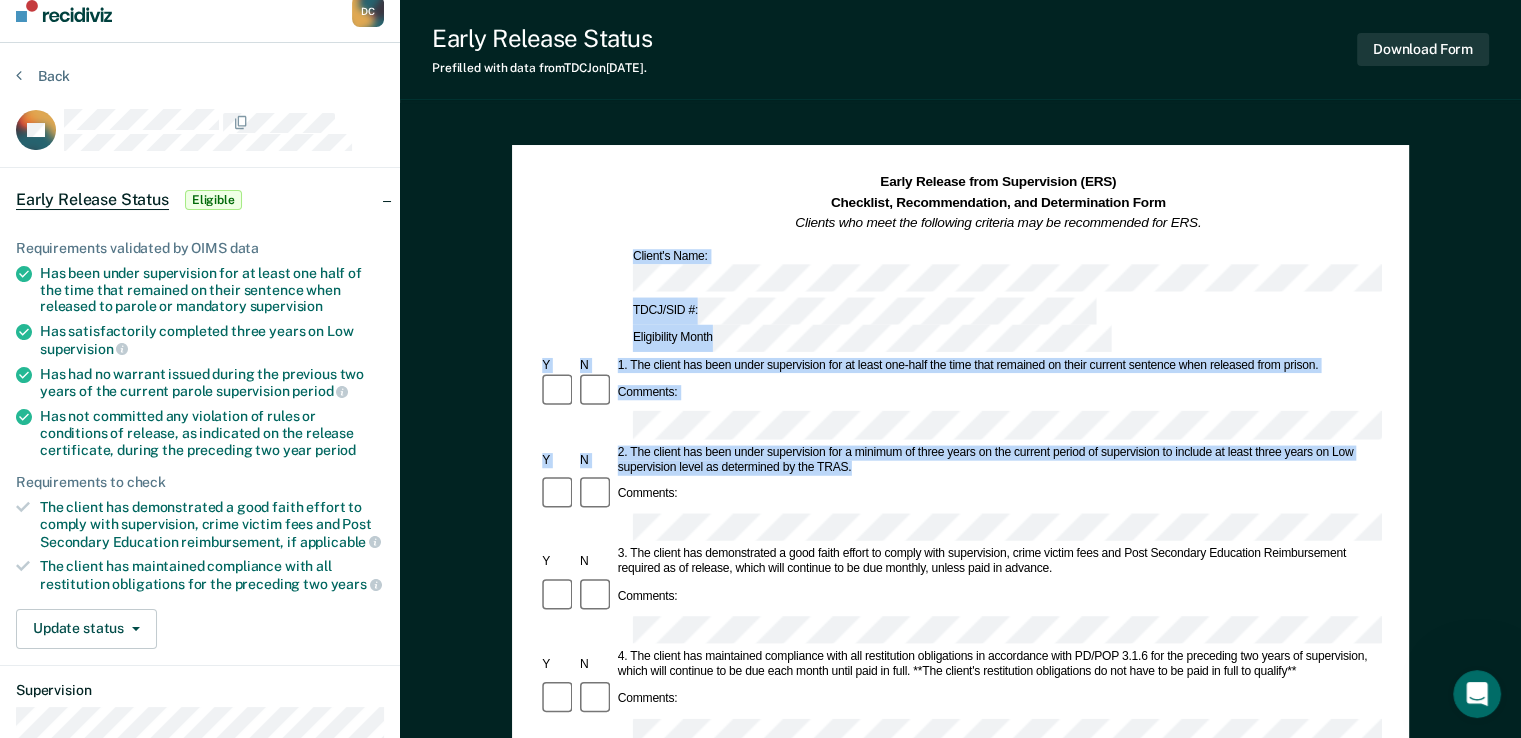 scroll, scrollTop: 0, scrollLeft: 0, axis: both 